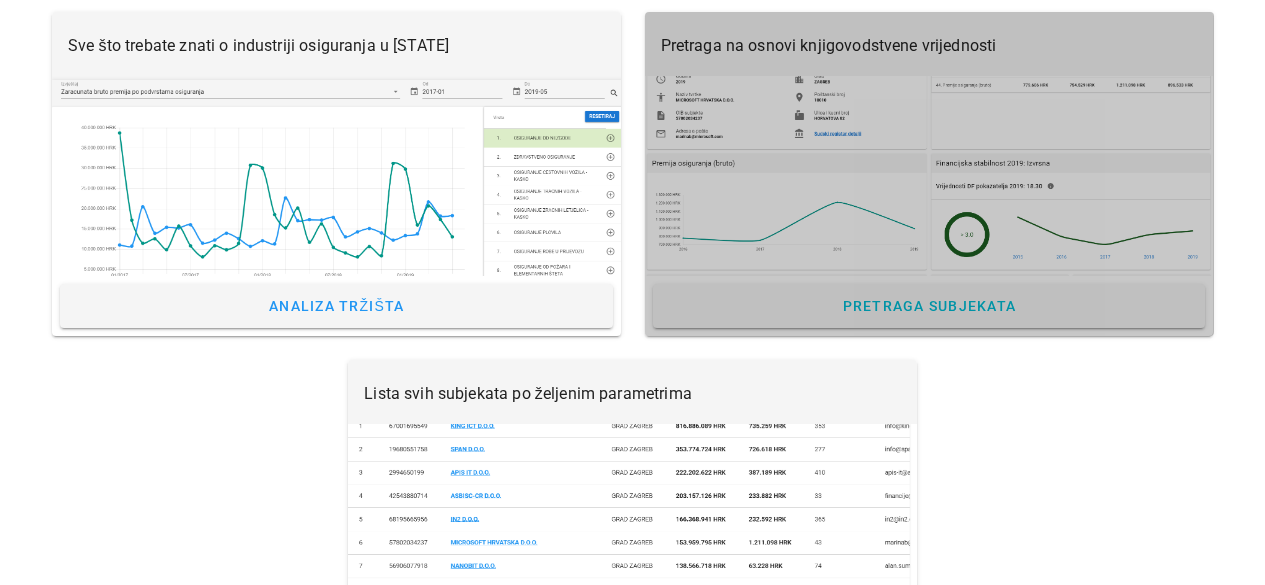 scroll, scrollTop: 0, scrollLeft: 0, axis: both 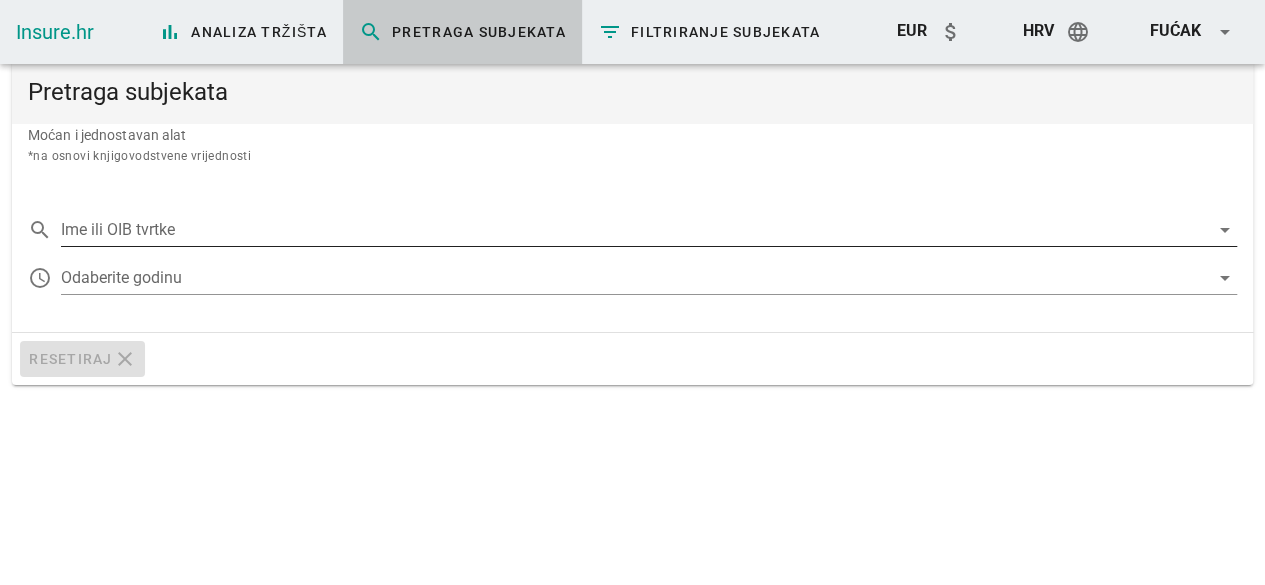 click on "Ime ili OIB tvrtke" at bounding box center [635, 230] 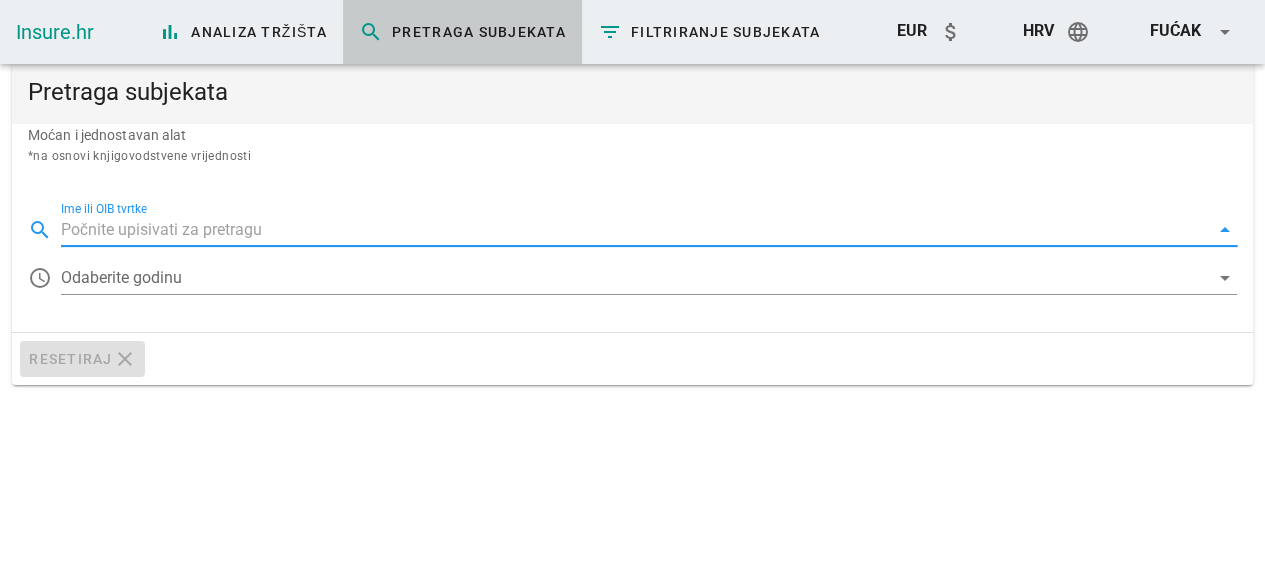 click on "Ime ili OIB tvrtke" at bounding box center (635, 230) 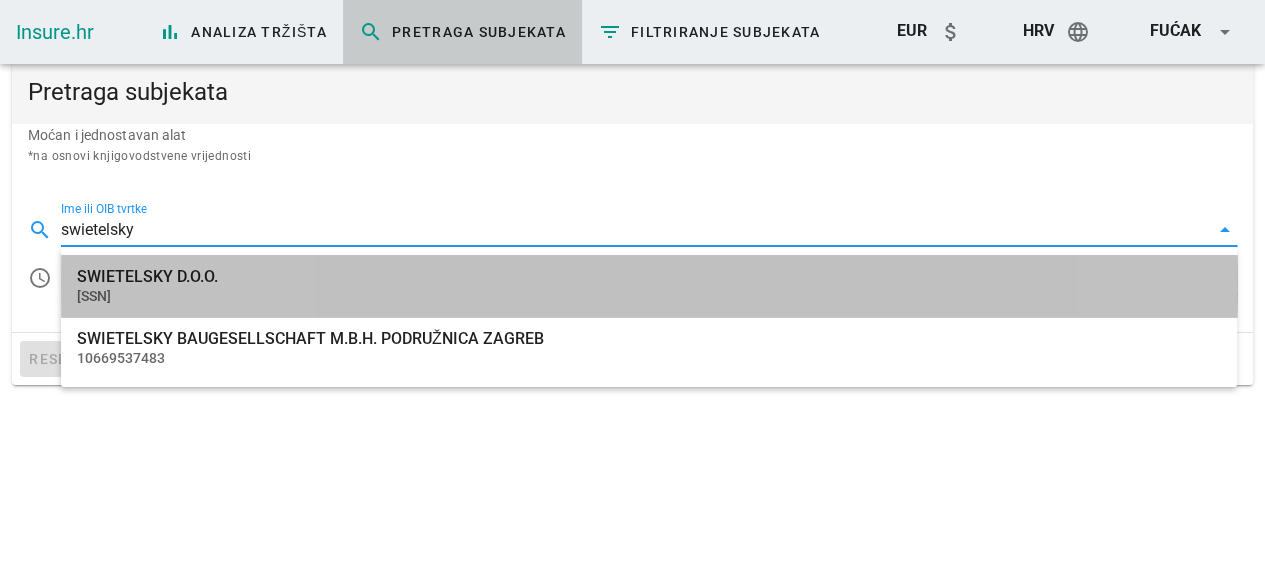 click on "[NUMBER]" at bounding box center (649, 296) 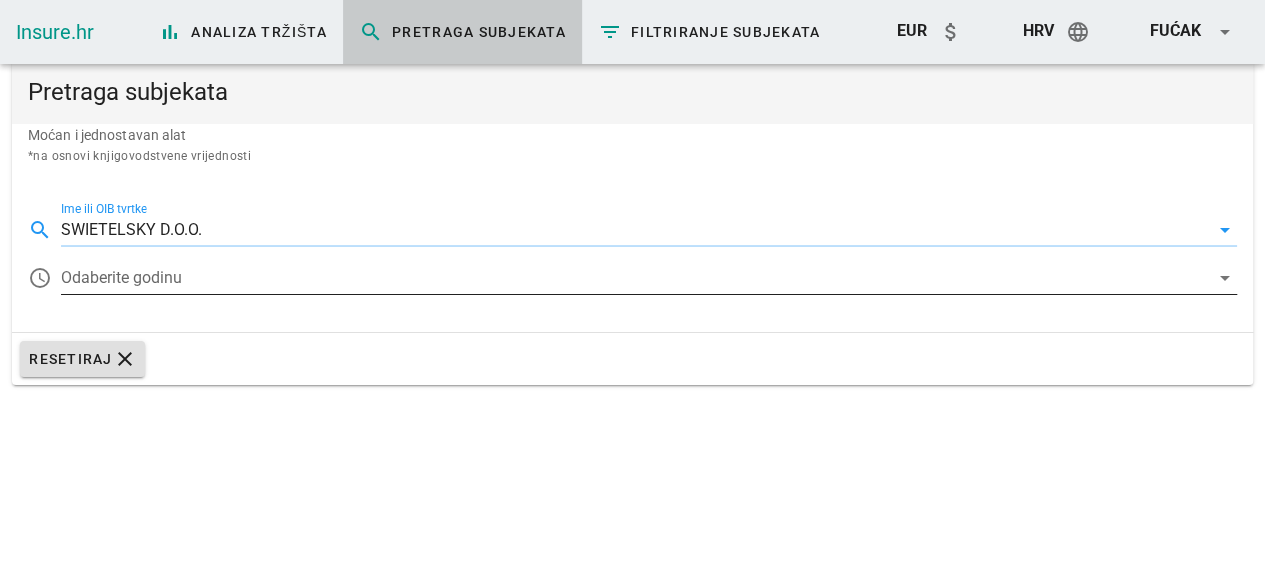 type on "SWIETELSKY D.O.O." 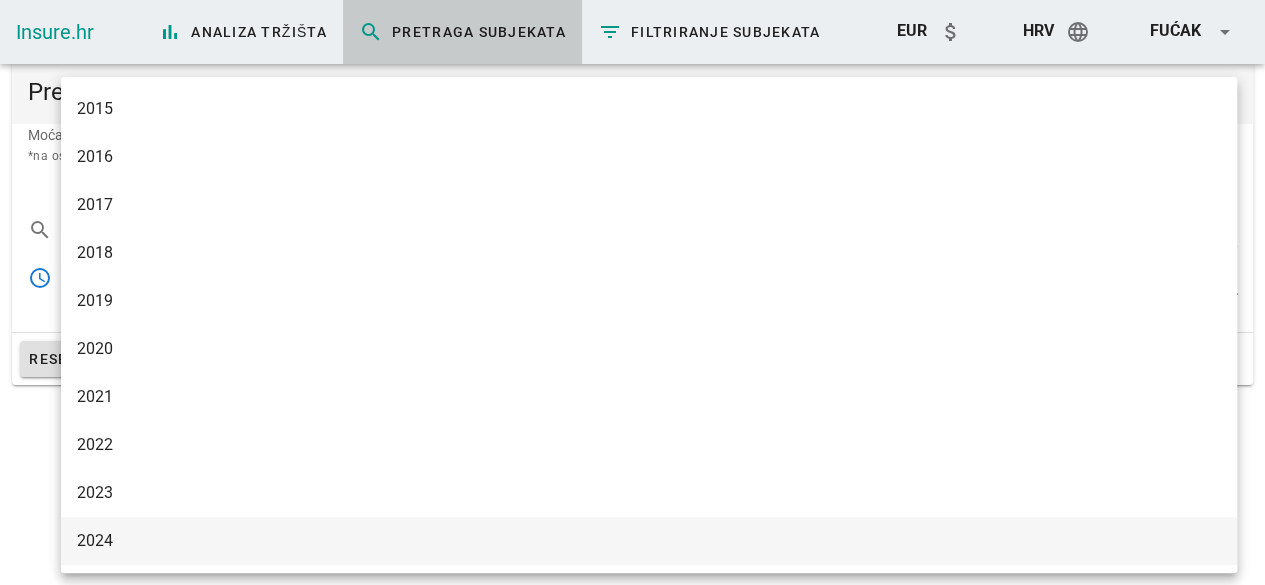 click on "2024" at bounding box center (649, 540) 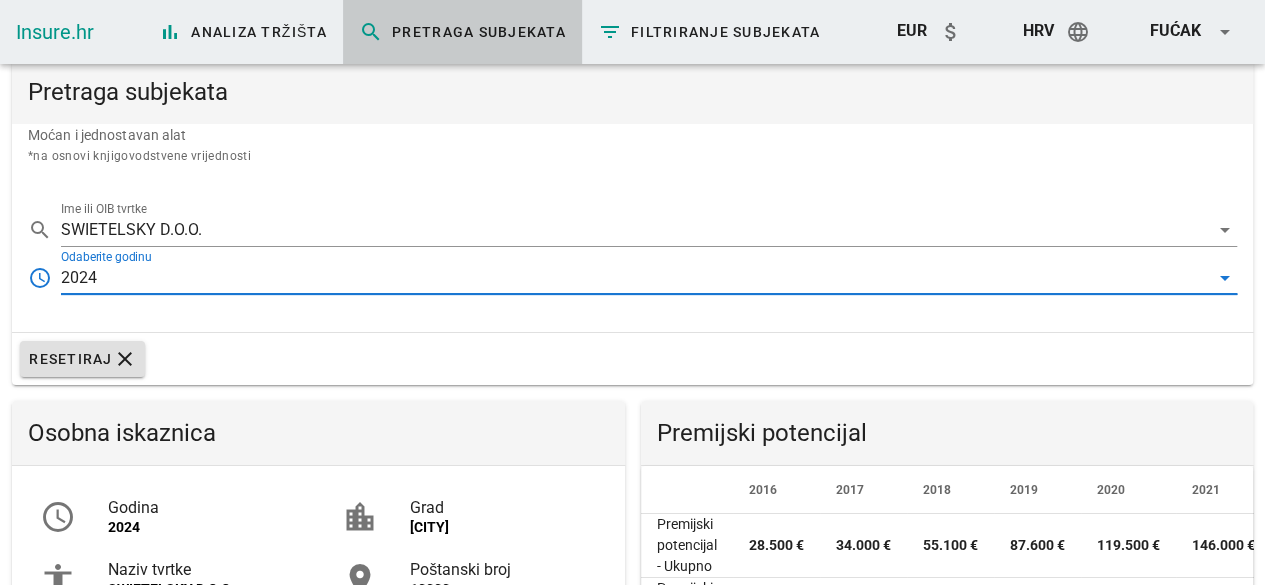 scroll, scrollTop: 999673, scrollLeft: 999387, axis: both 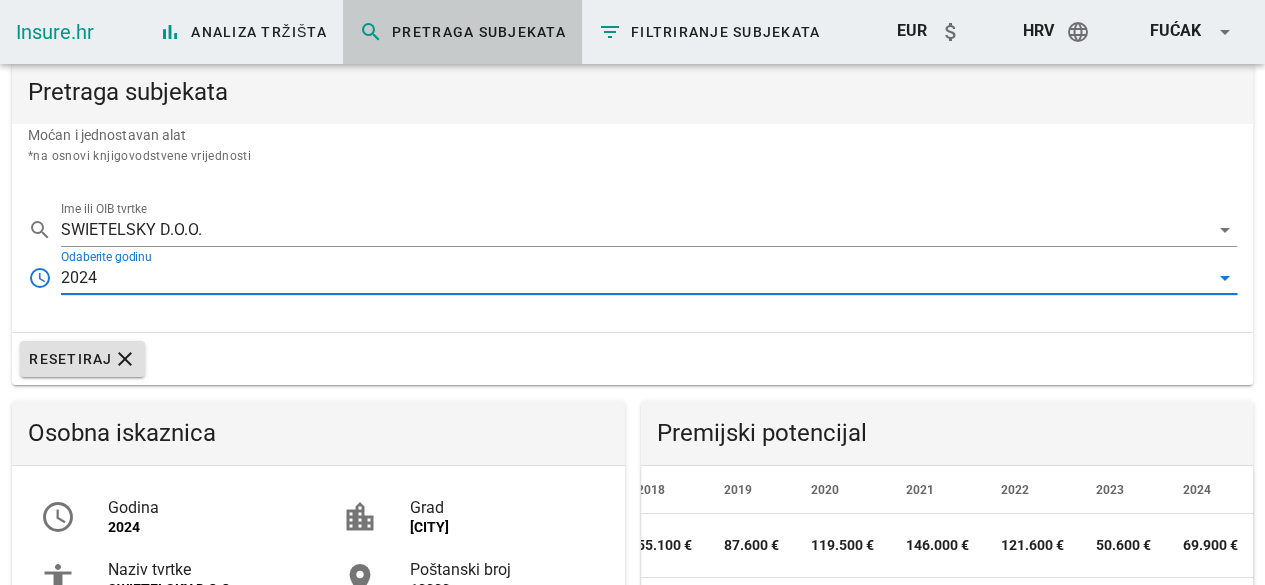 click on "EUR" at bounding box center [912, 30] 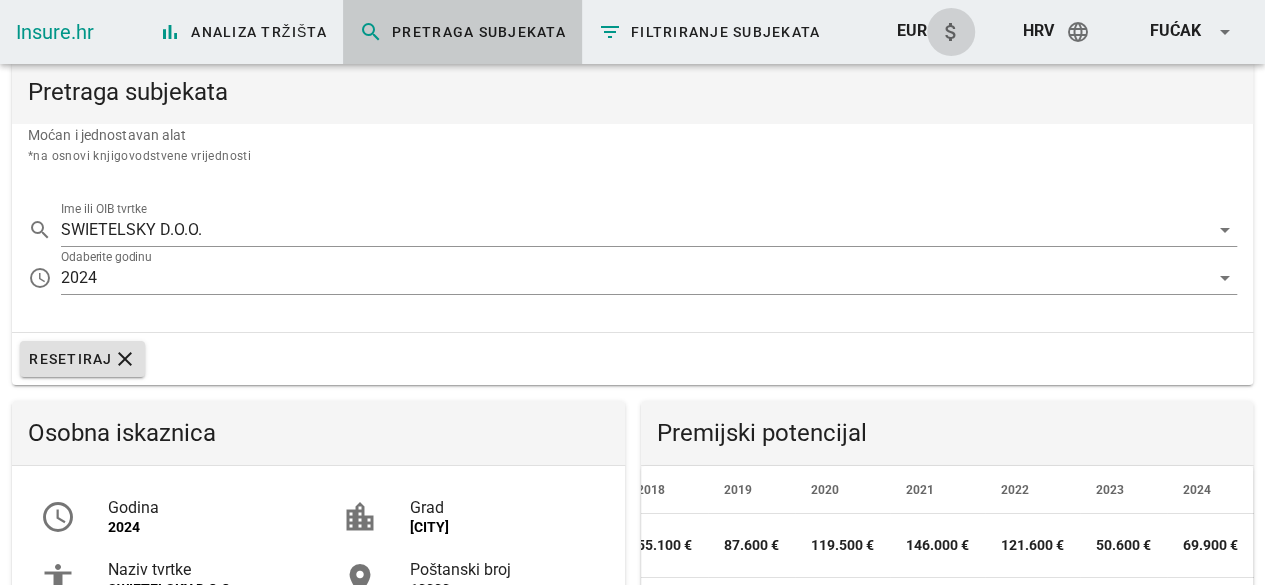 click on "attach_money" at bounding box center (951, 32) 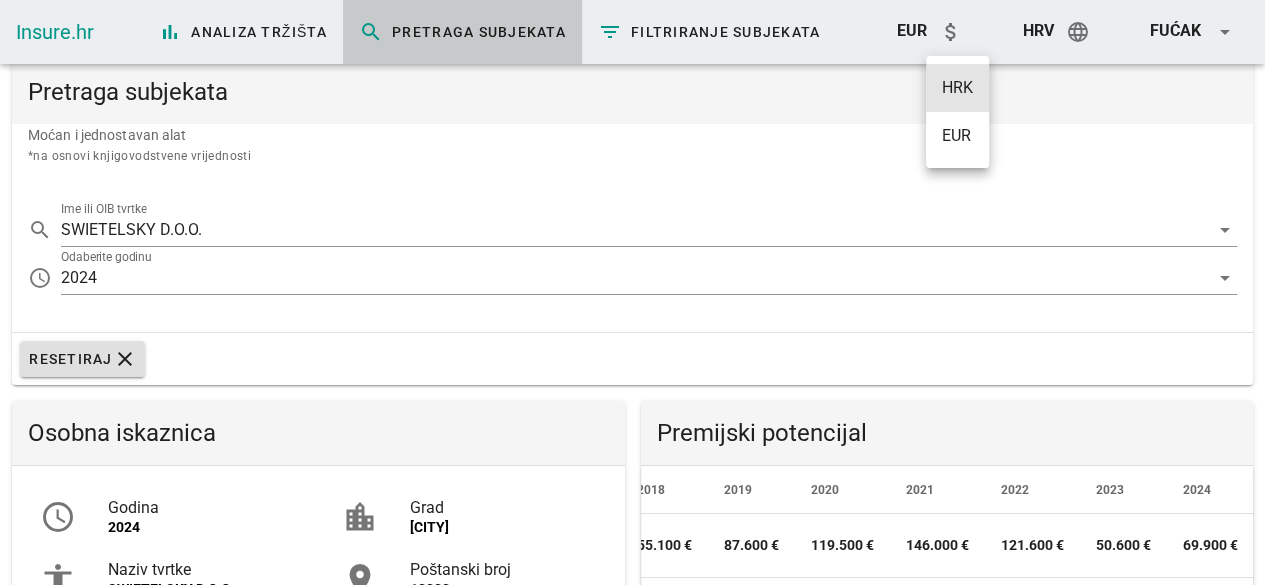 click on "HRK" at bounding box center (957, 87) 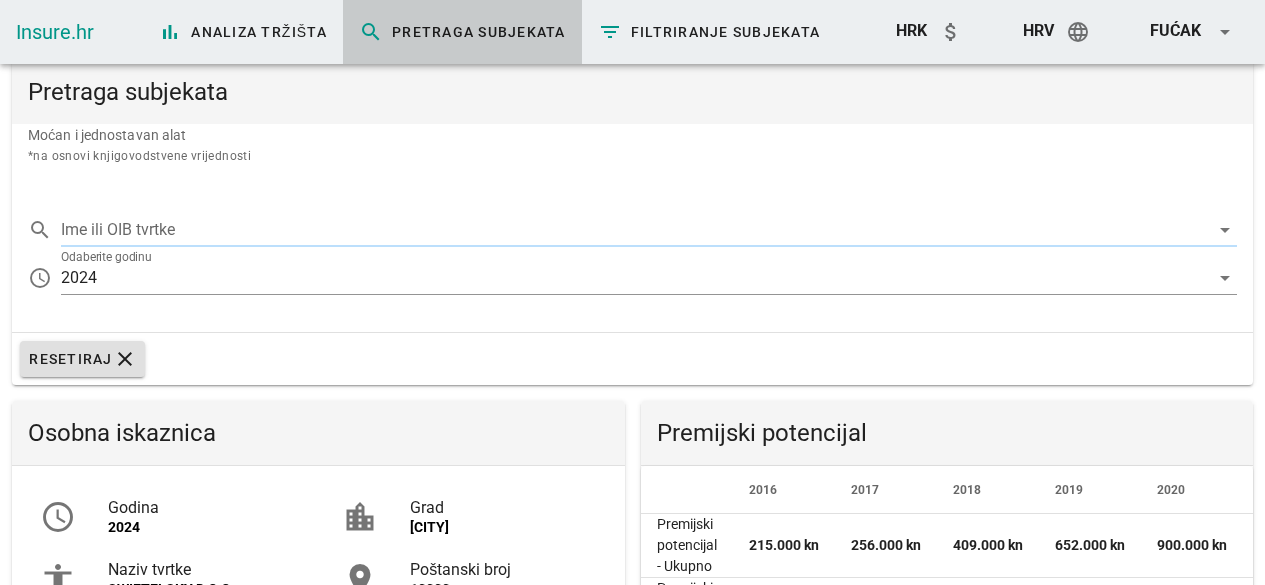 scroll, scrollTop: 0, scrollLeft: 0, axis: both 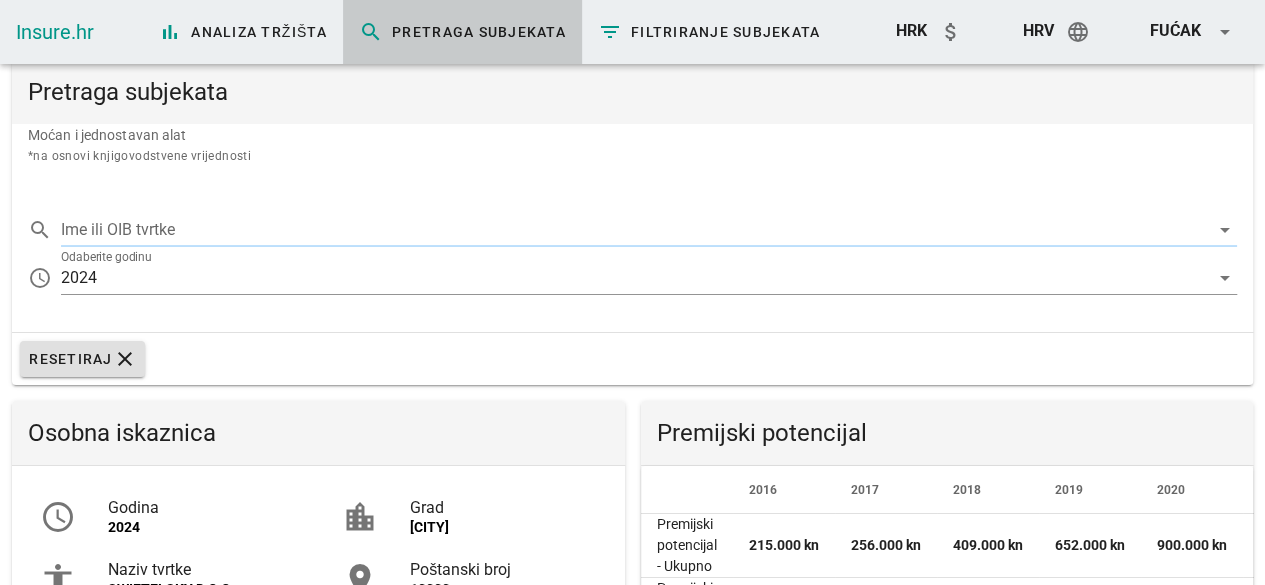 type on "SWIETELSKY D.O.O." 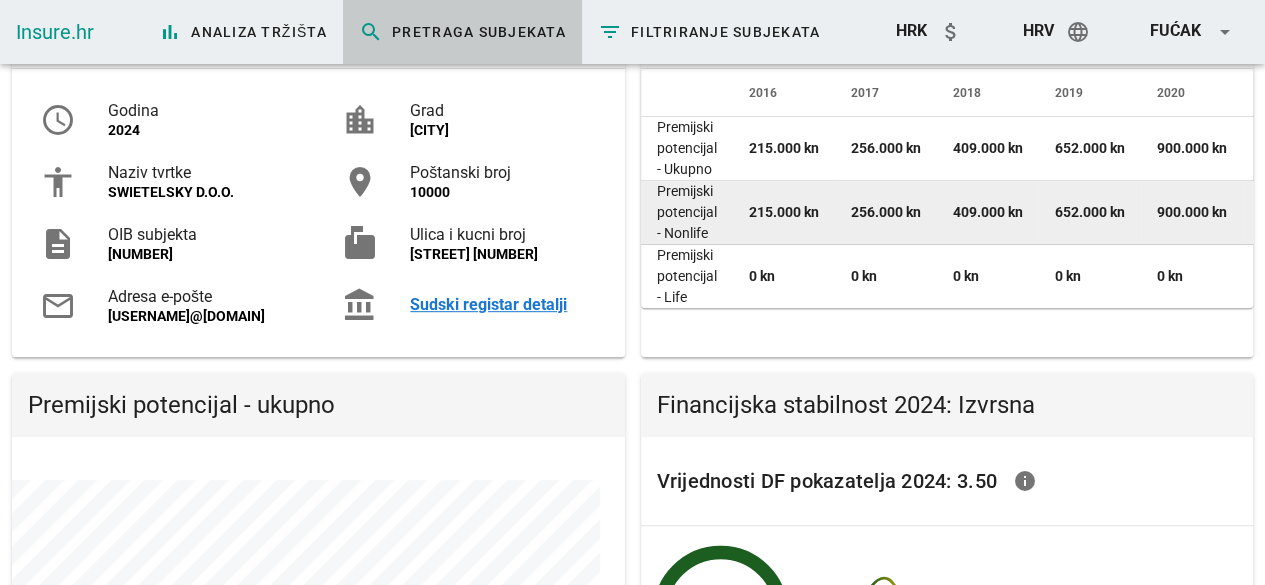 scroll, scrollTop: 400, scrollLeft: 0, axis: vertical 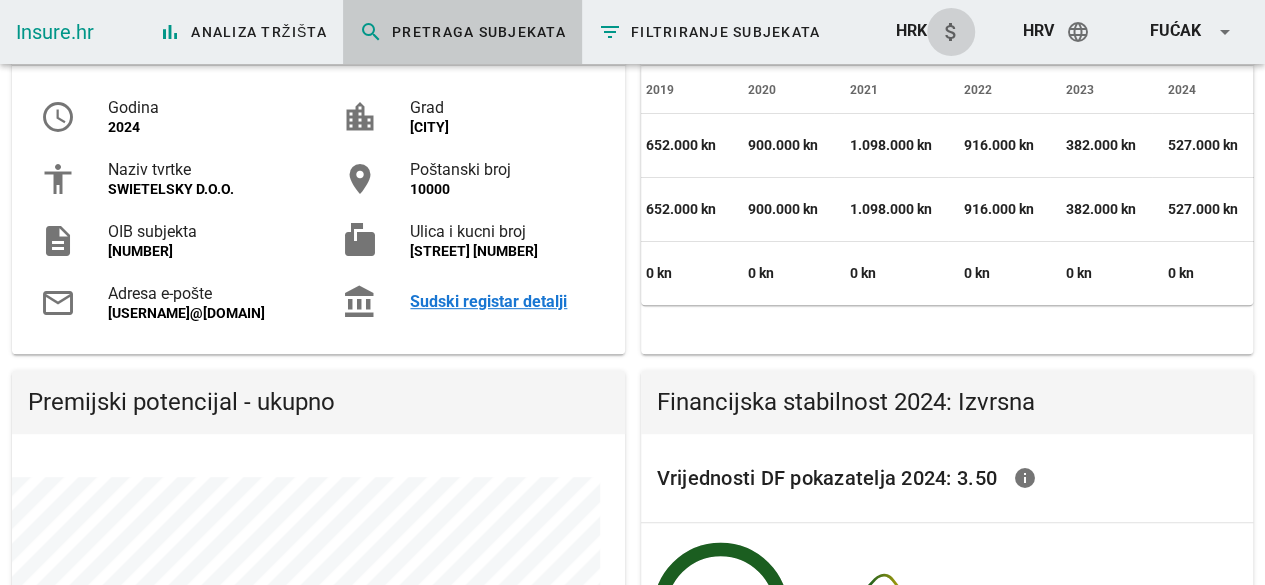 click on "attach_money" at bounding box center (951, 32) 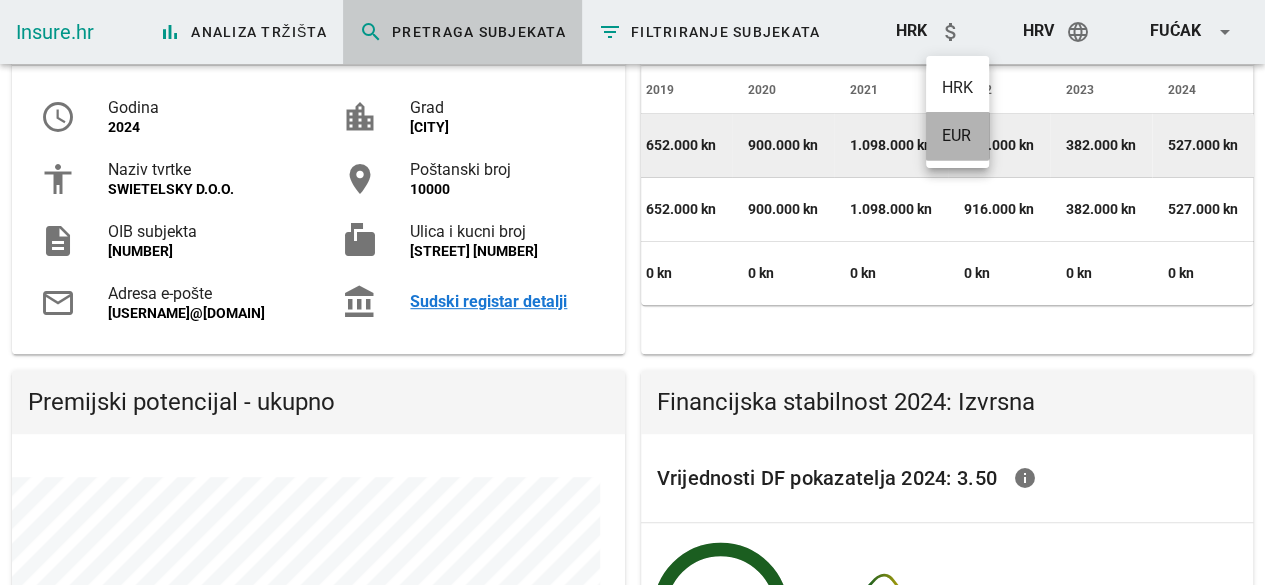 click on "EUR" at bounding box center (957, 135) 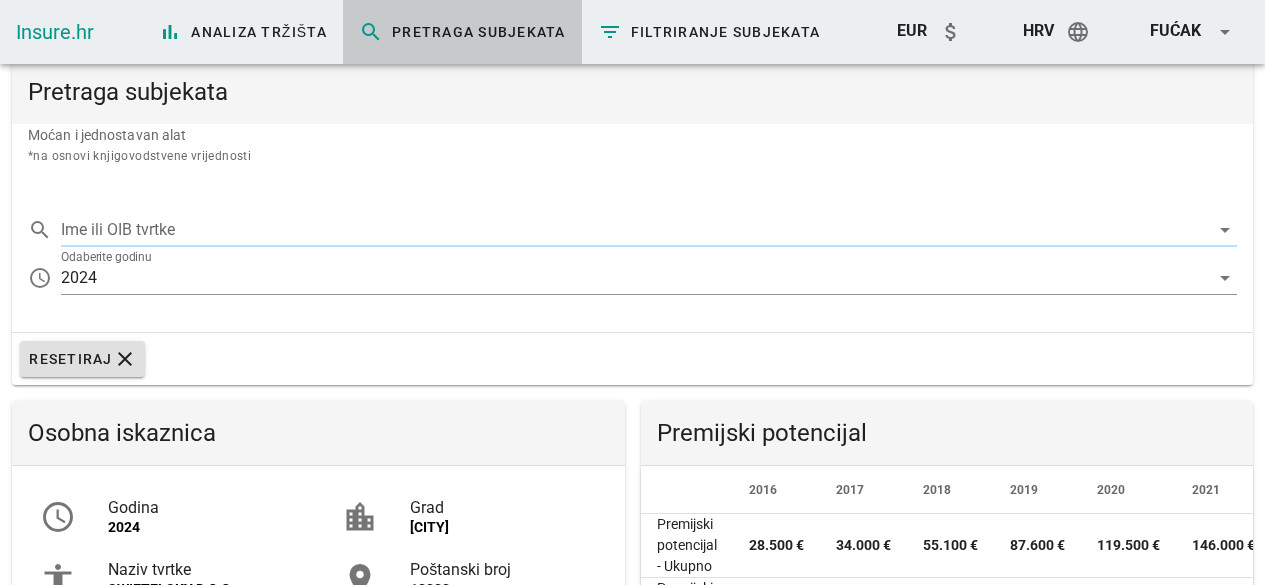 scroll, scrollTop: 0, scrollLeft: 0, axis: both 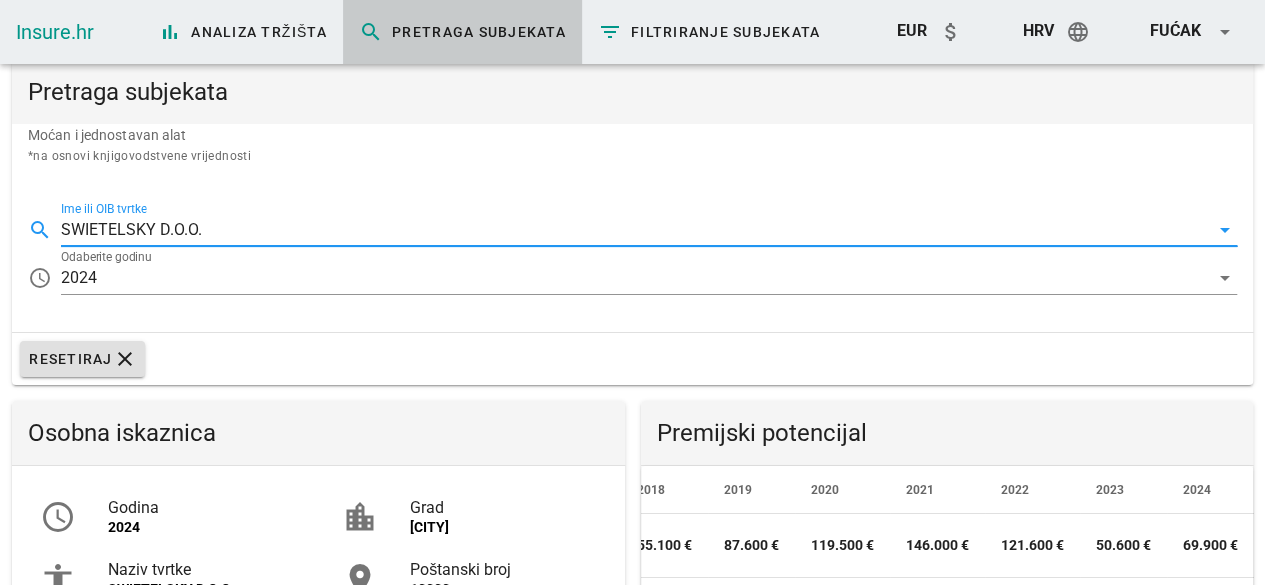 click on "SWIETELSKY D.O.O." at bounding box center (635, 230) 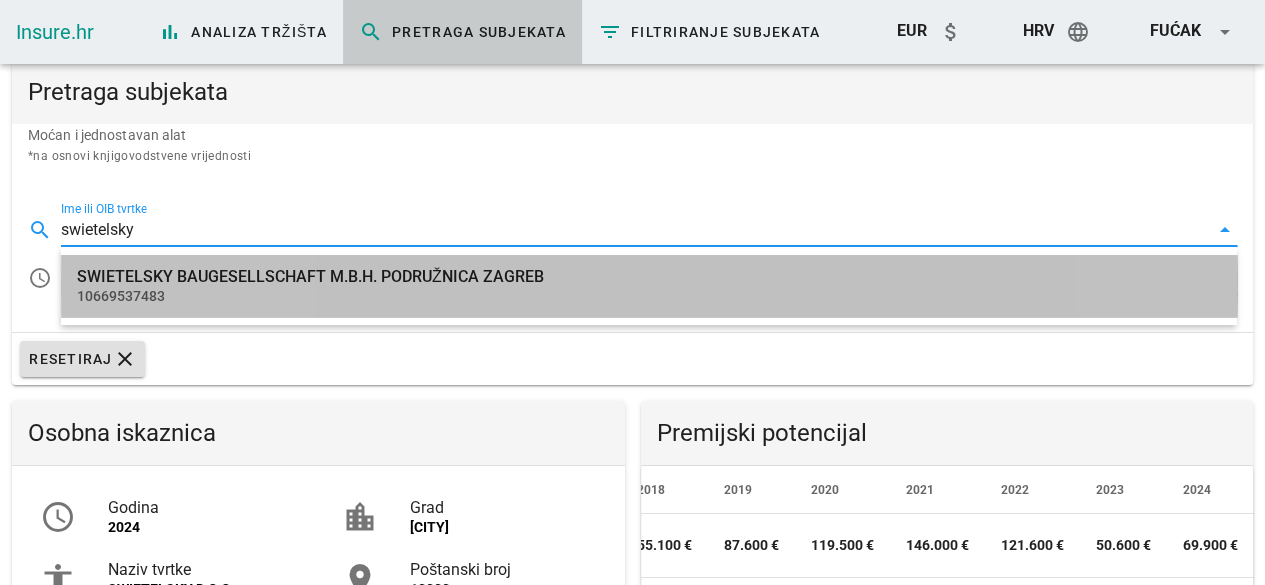 click on "SWIETELSKY BAUGESELLSCHAFT M.B.H. PODRUŽNICA ZAGREB" at bounding box center (649, 276) 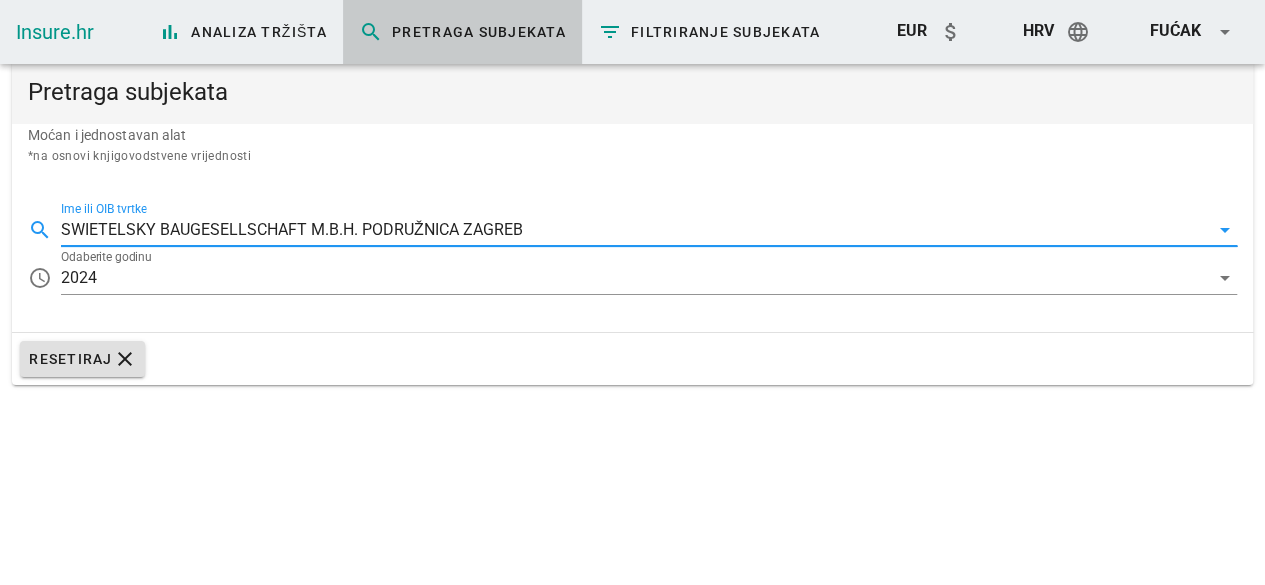 click on "SWIETELSKY BAUGESELLSCHAFT M.B.H. PODRUŽNICA ZAGREB" at bounding box center (635, 230) 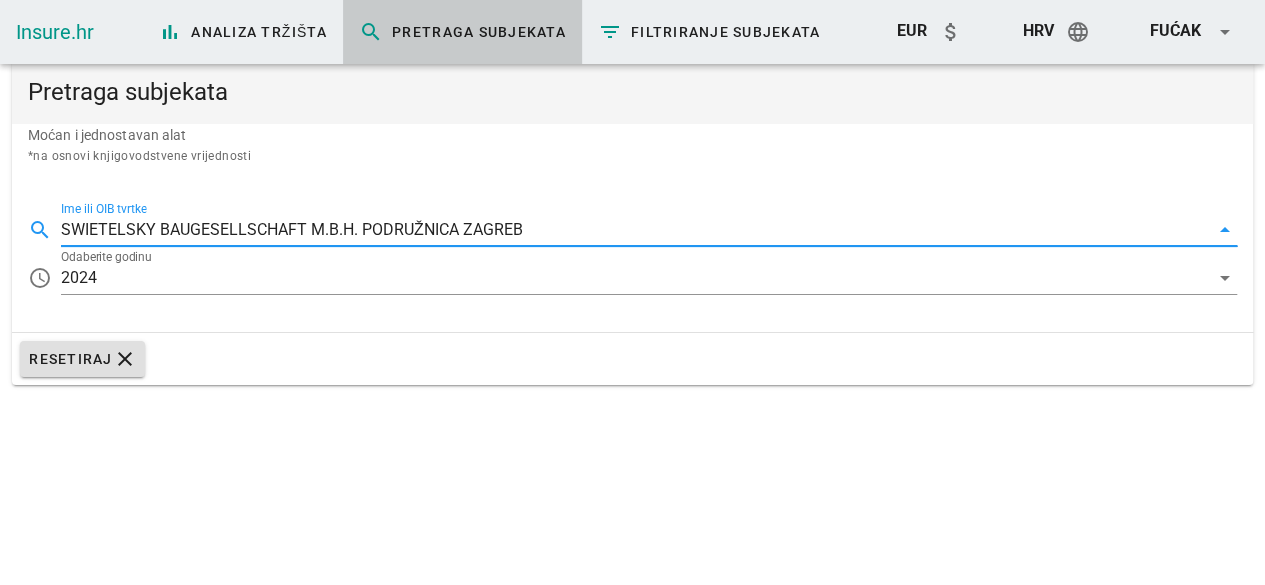 click on "SWIETELSKY BAUGESELLSCHAFT M.B.H. PODRUŽNICA ZAGREB" at bounding box center [635, 230] 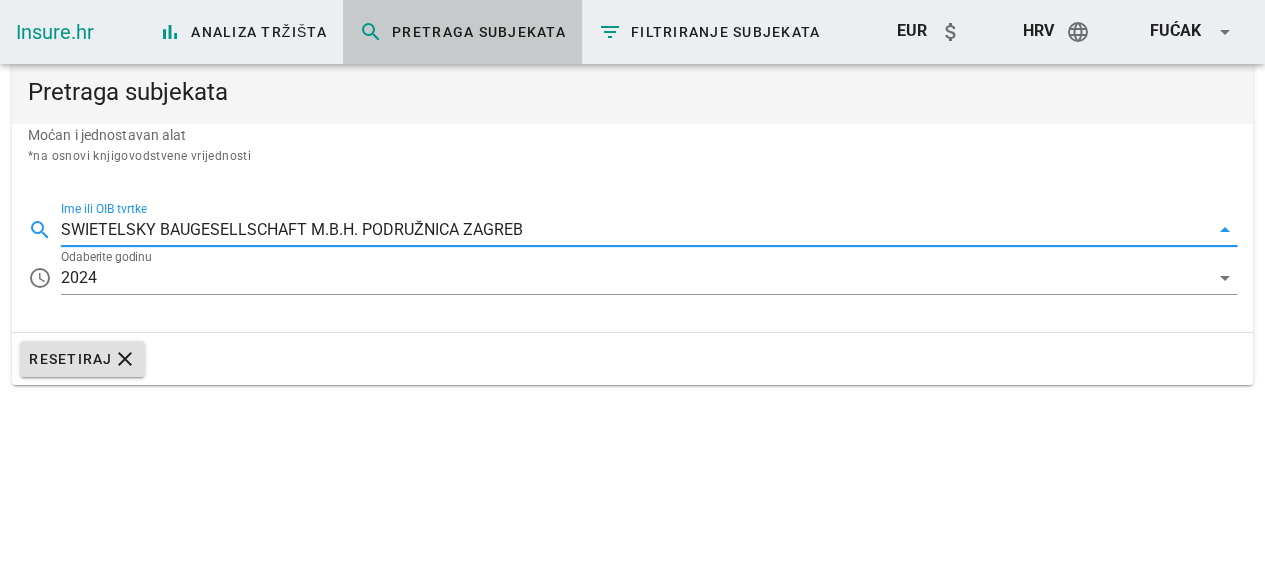 drag, startPoint x: 70, startPoint y: 226, endPoint x: 0, endPoint y: 226, distance: 70 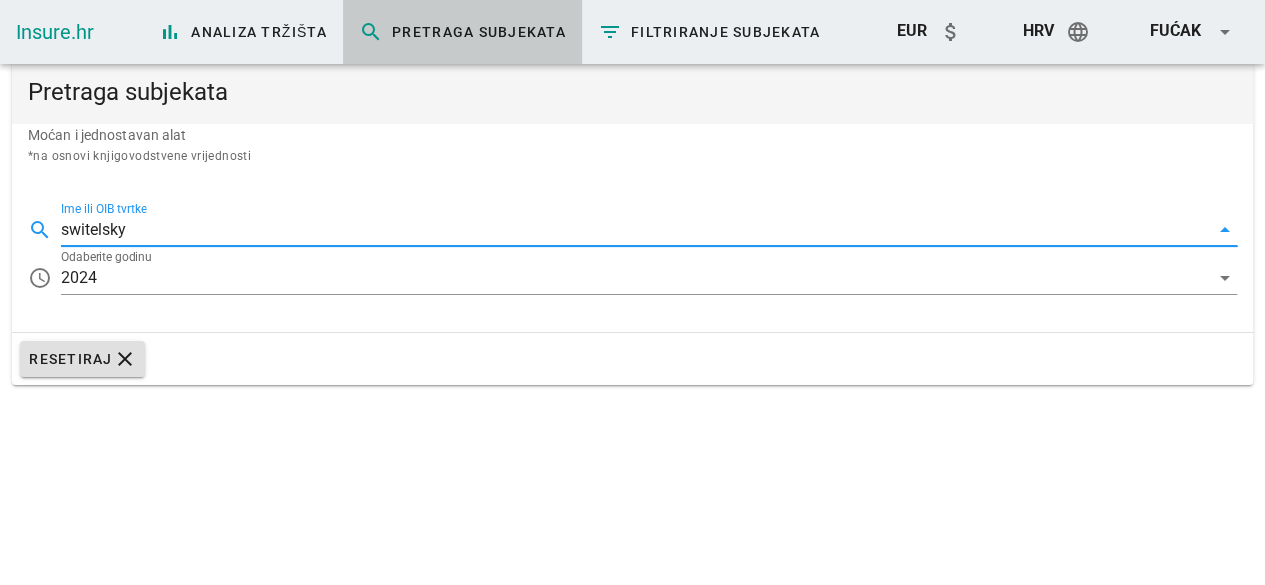 click on "switelsky" at bounding box center (635, 230) 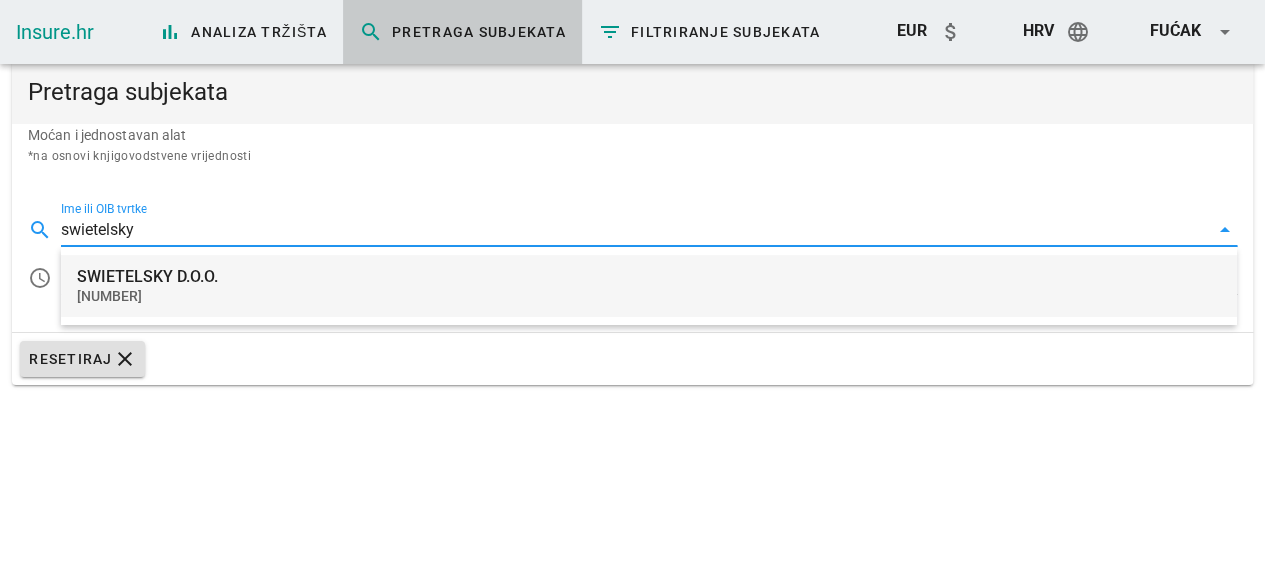 click on "SWIETELSKY D.O.O. 46016050186" at bounding box center (649, 286) 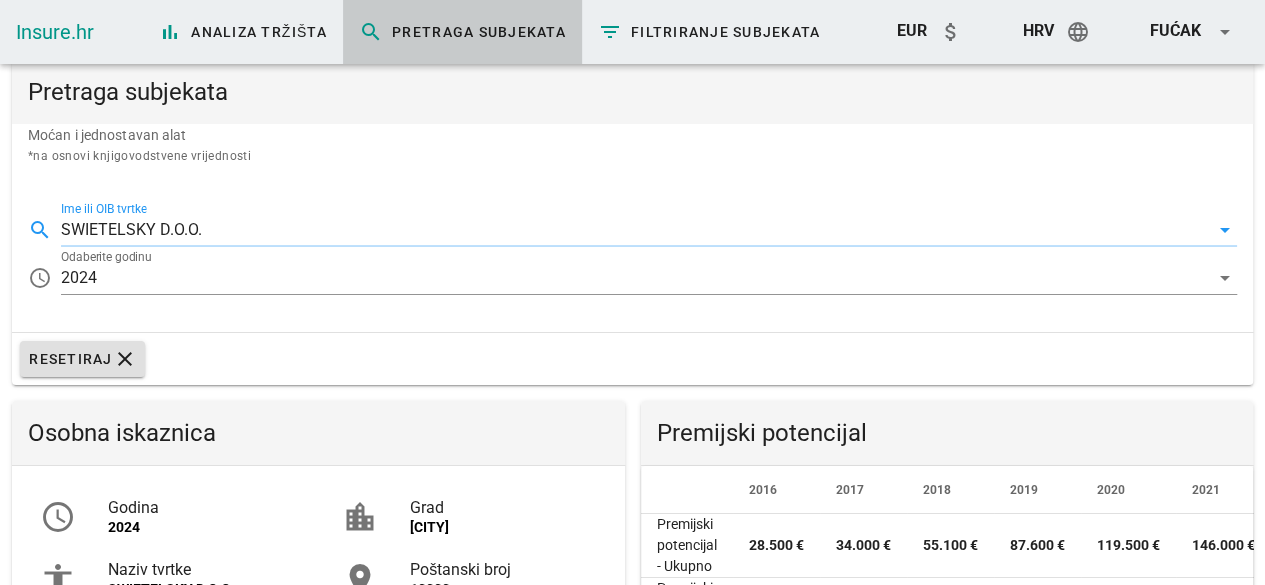 scroll, scrollTop: 999673, scrollLeft: 999387, axis: both 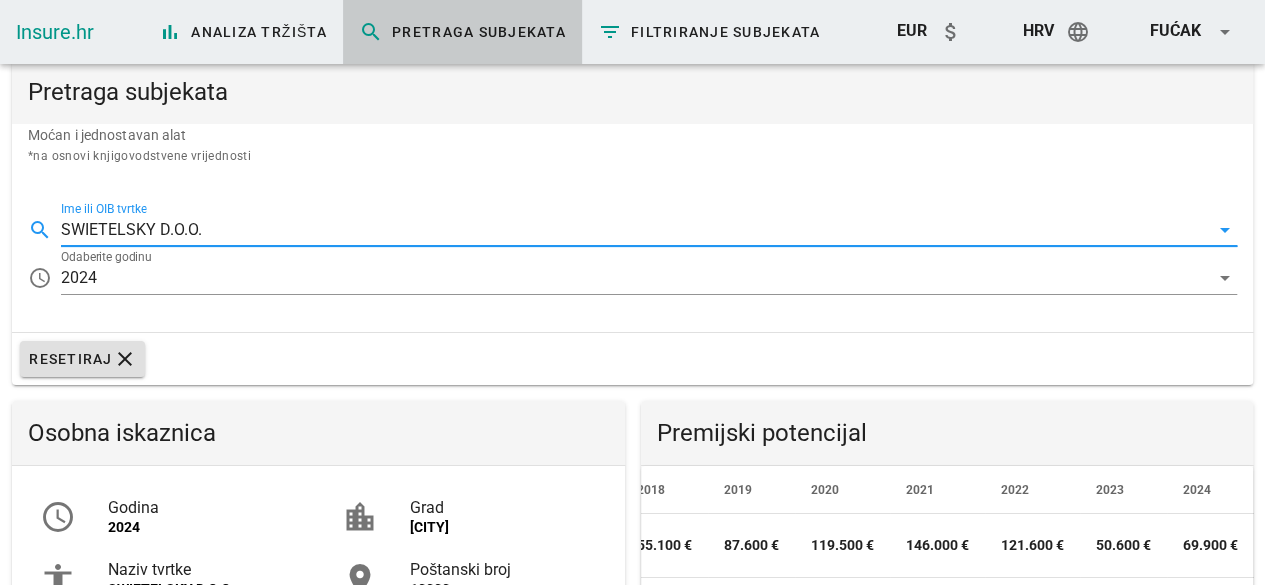 click on "hrv" at bounding box center [1038, 30] 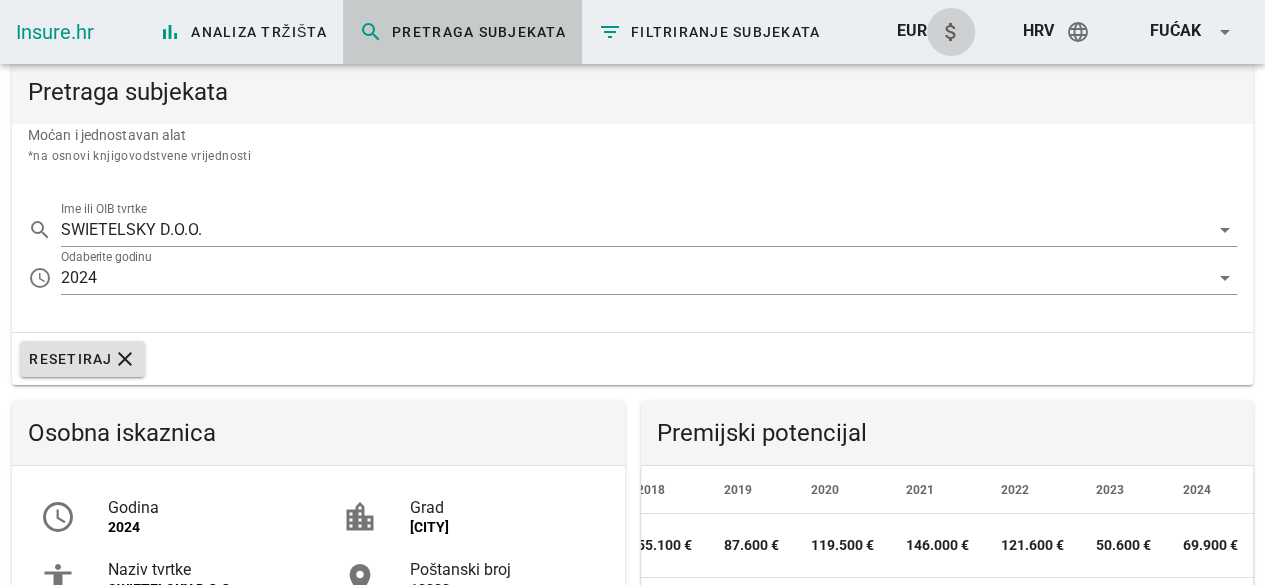 click on "attach_money" at bounding box center [951, 32] 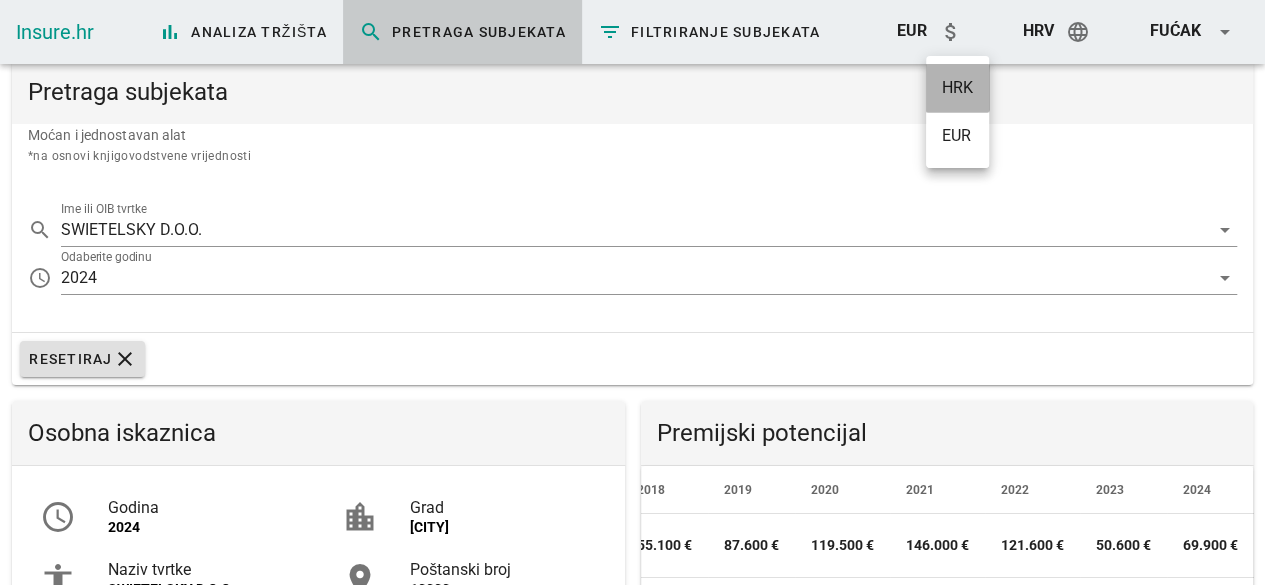 click on "HRK" at bounding box center (957, 87) 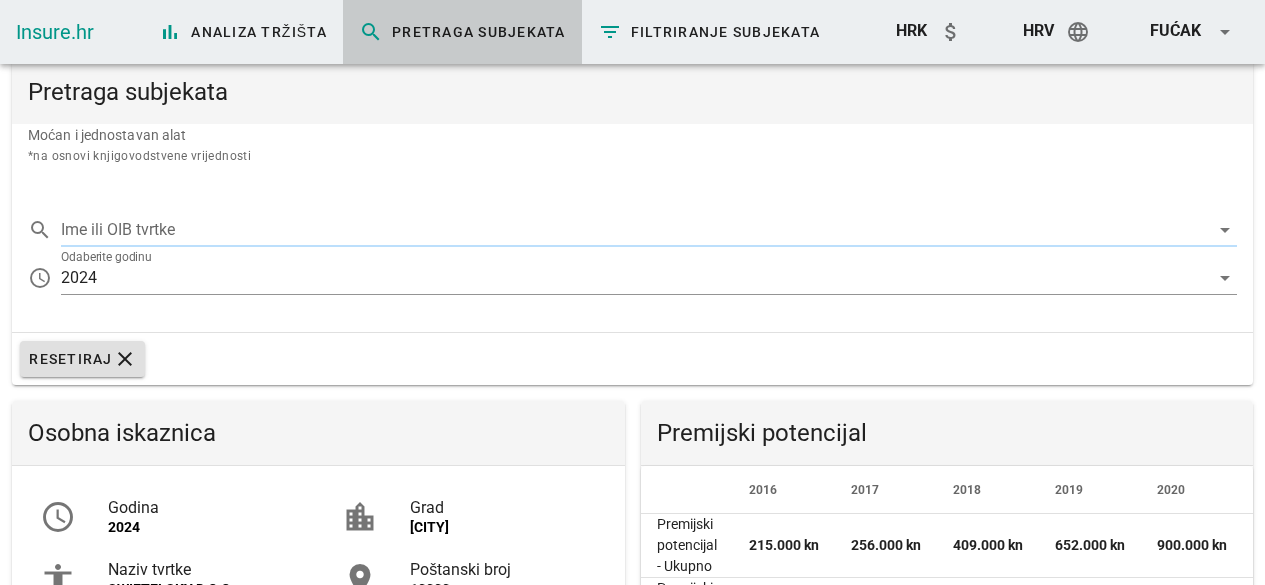 scroll, scrollTop: 0, scrollLeft: 0, axis: both 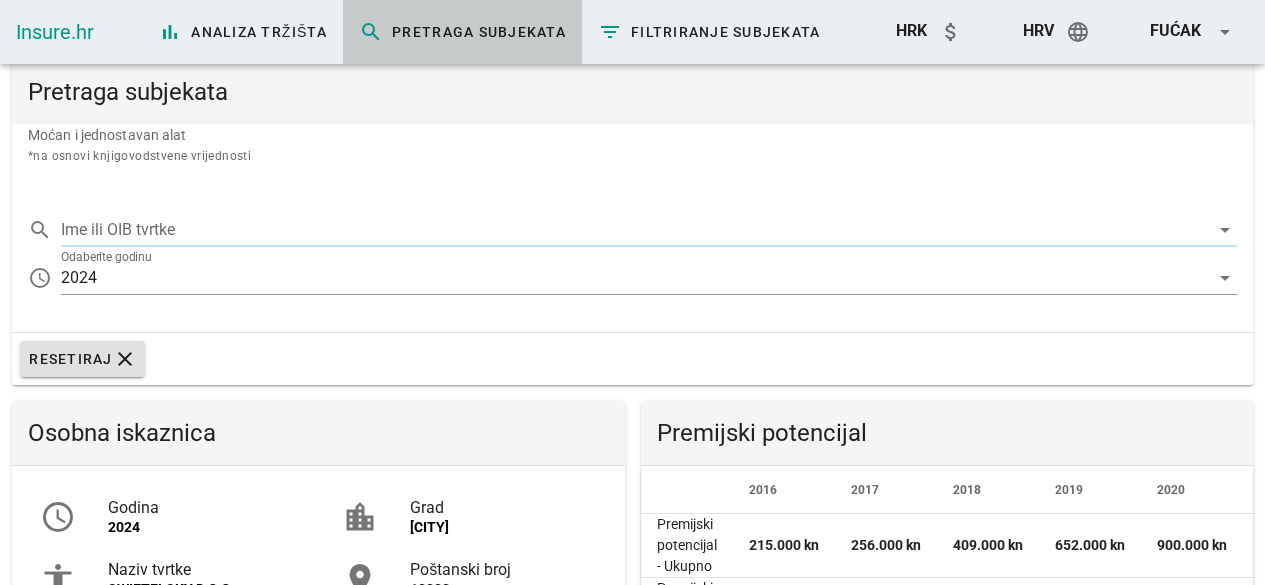 type on "SWIETELSKY D.O.O." 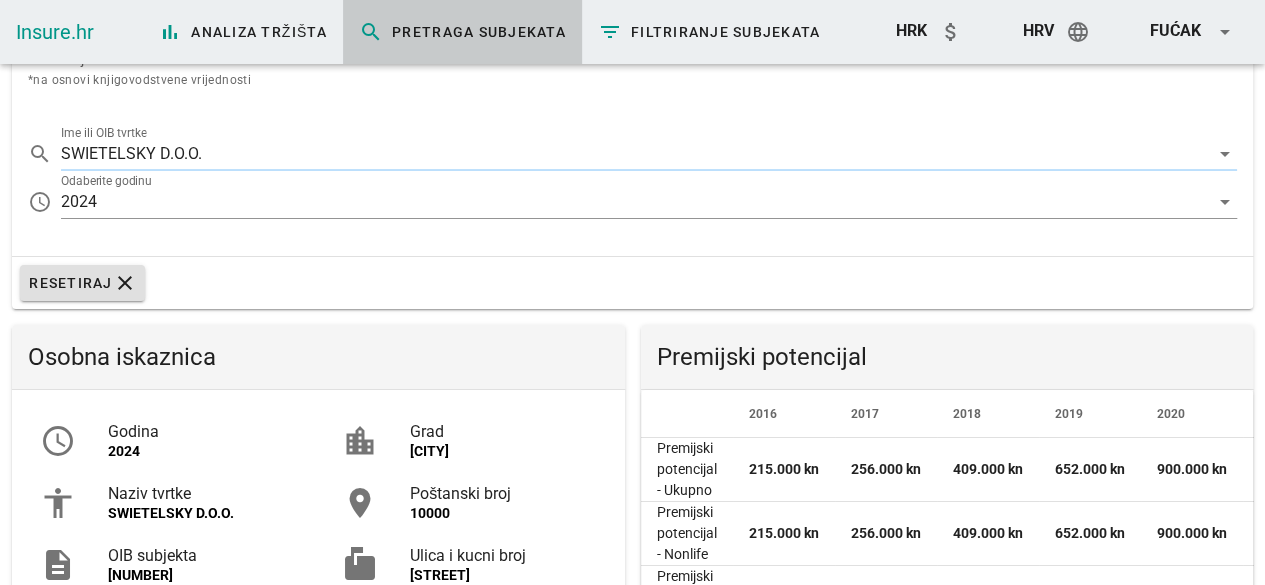 scroll, scrollTop: 300, scrollLeft: 0, axis: vertical 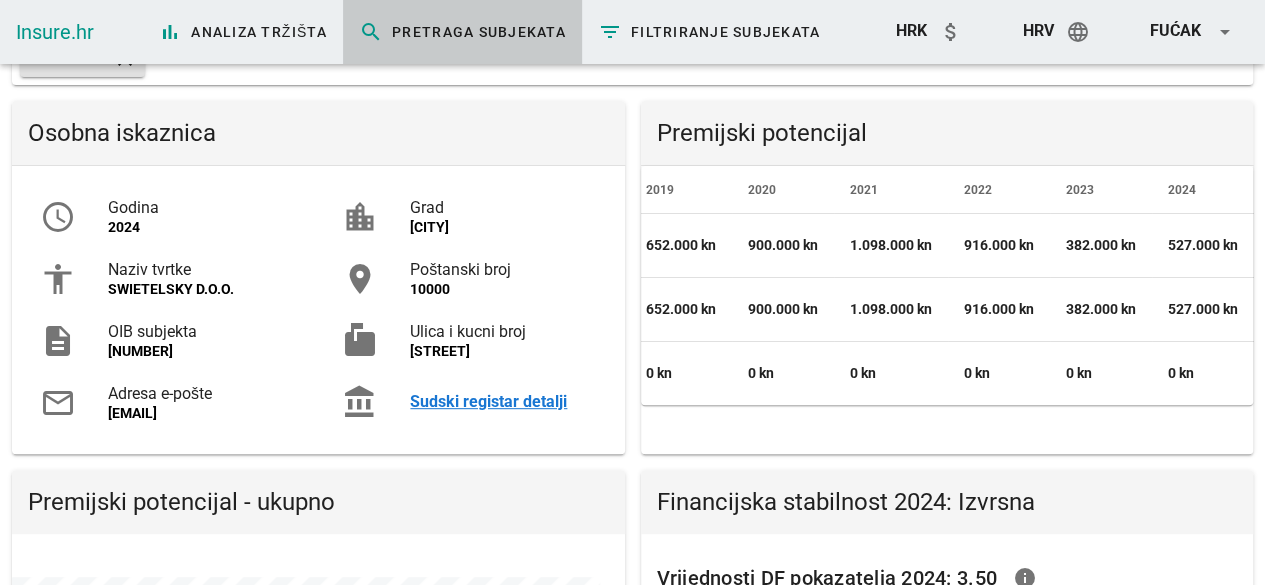 click on "HRK" at bounding box center (911, 30) 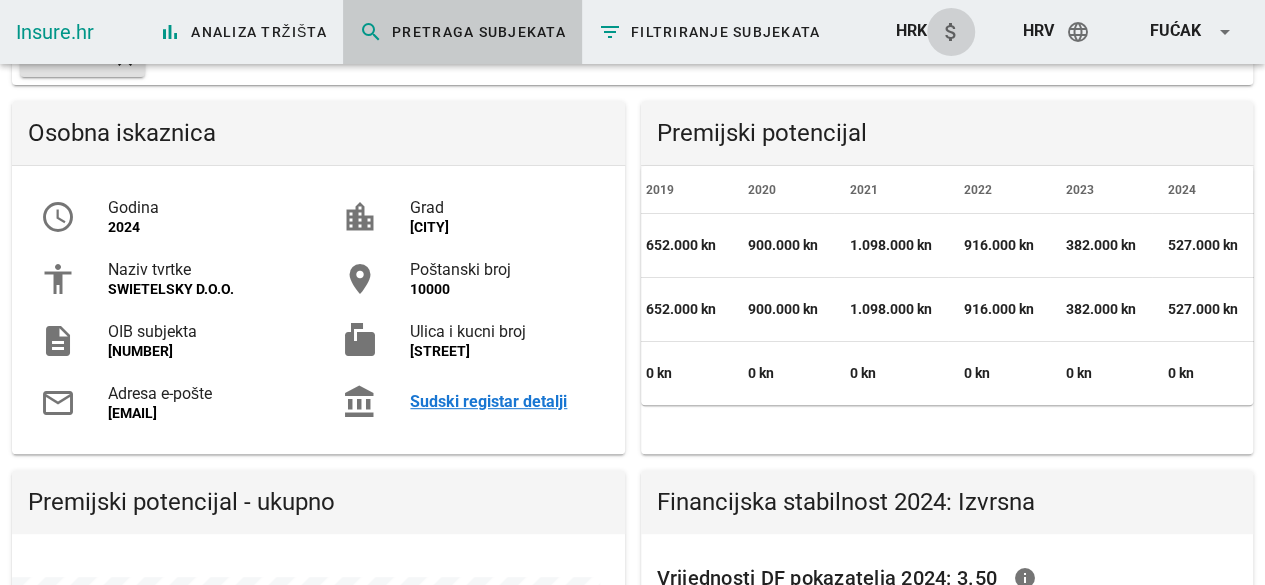 click on "attach_money" at bounding box center [951, 32] 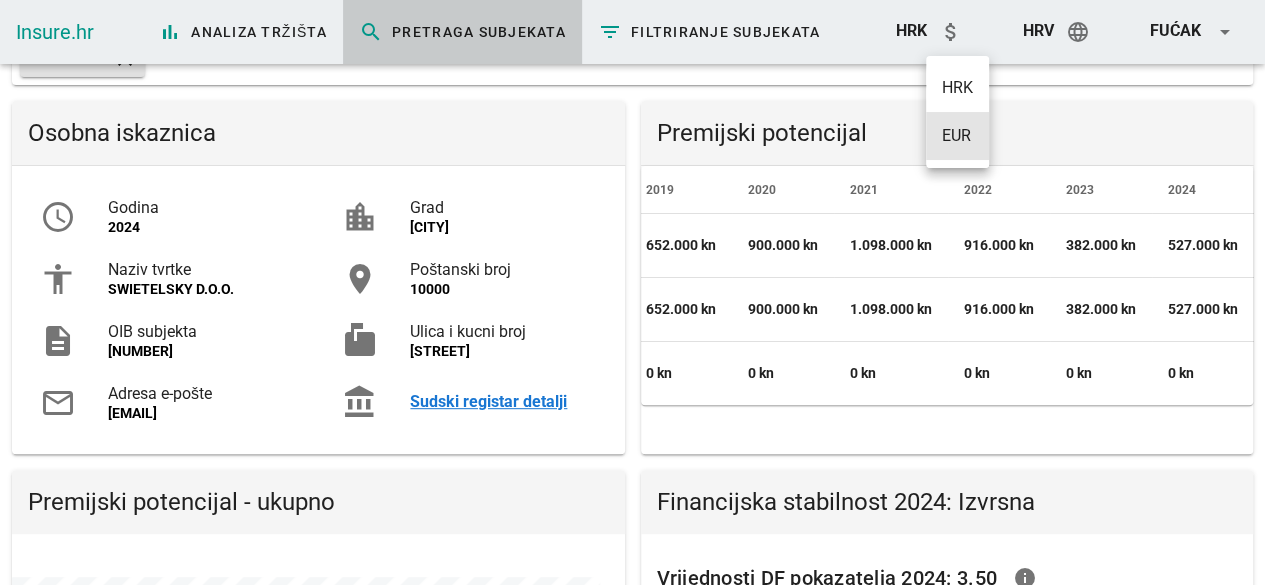 click on "EUR" at bounding box center [957, 135] 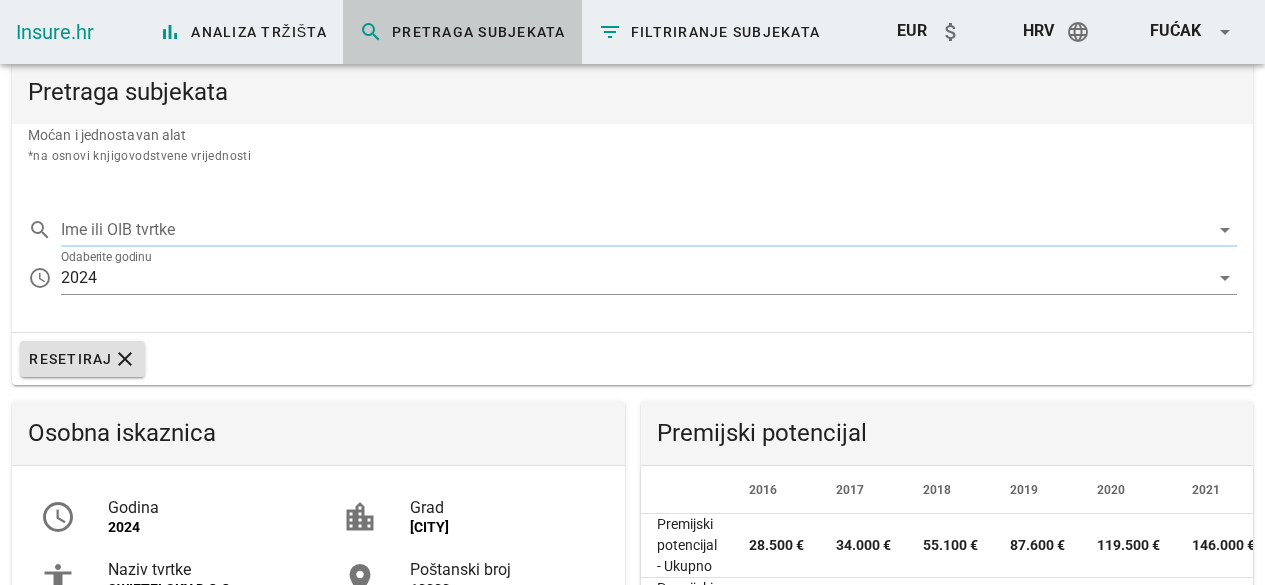 scroll, scrollTop: 0, scrollLeft: 0, axis: both 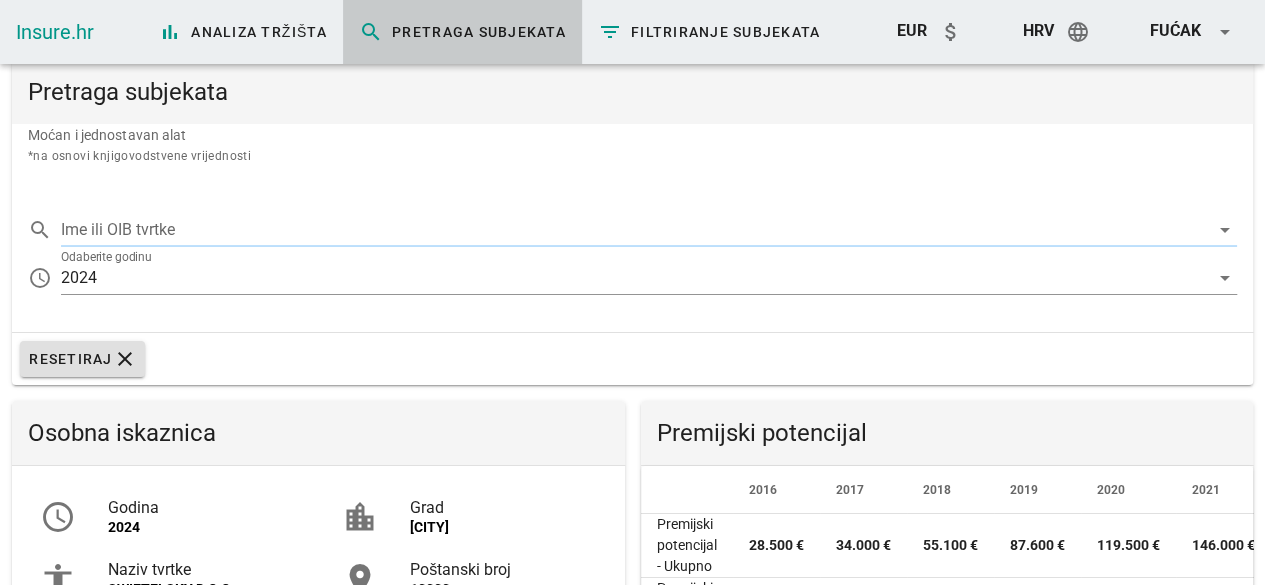 type on "SWIETELSKY D.O.O." 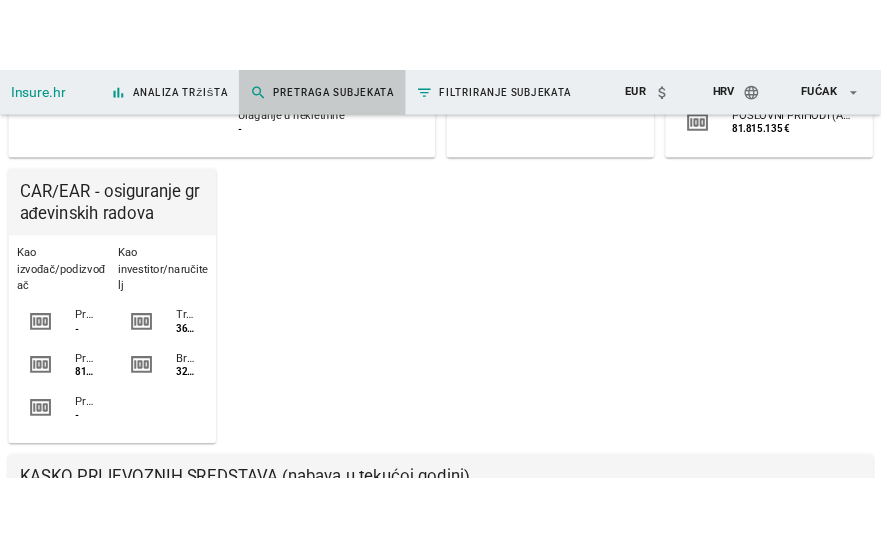 scroll, scrollTop: 1400, scrollLeft: 0, axis: vertical 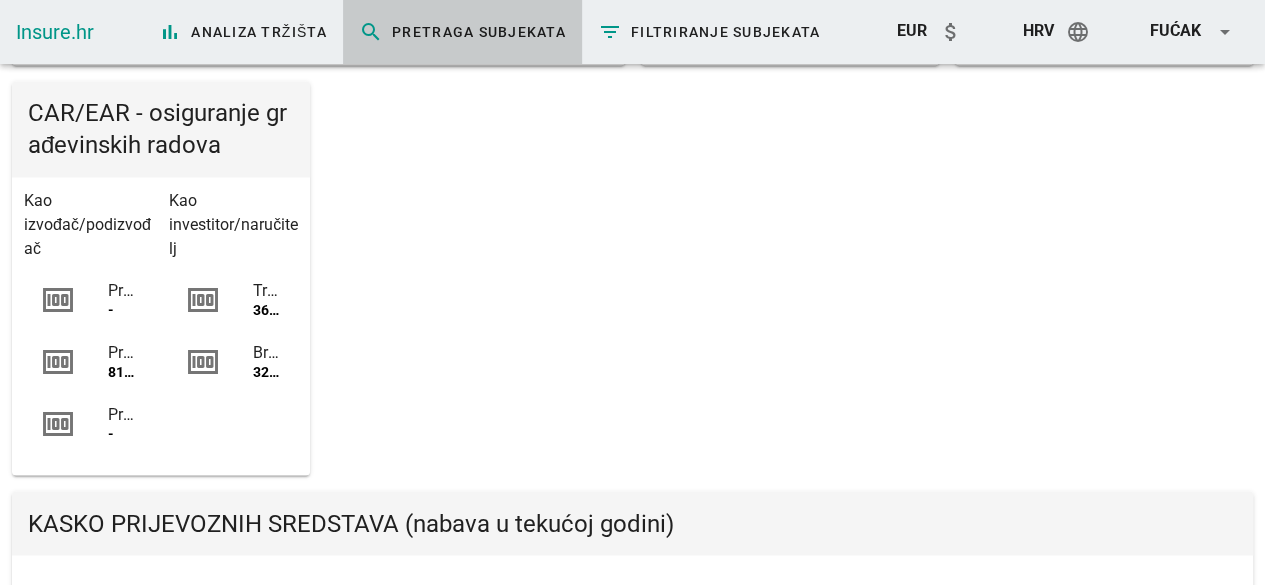 click on "money" at bounding box center (203, 300) 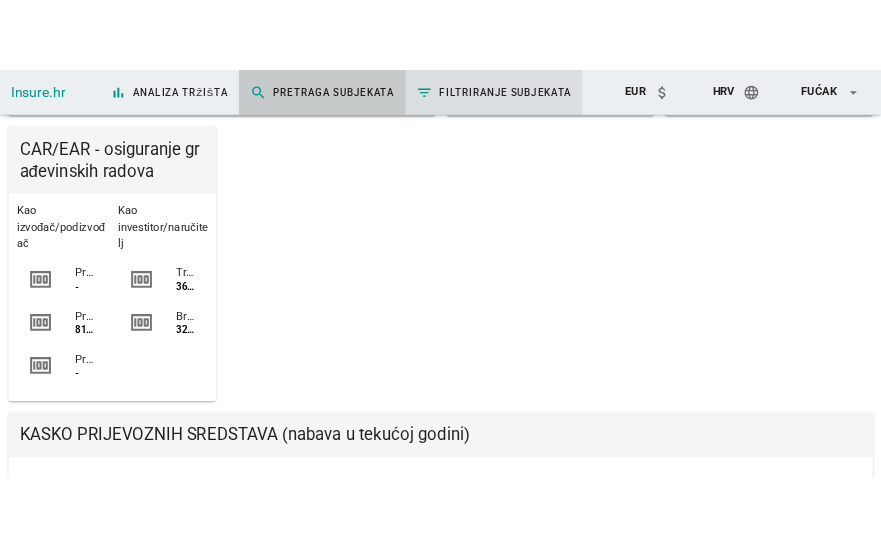 scroll, scrollTop: 999688, scrollLeft: 999143, axis: both 